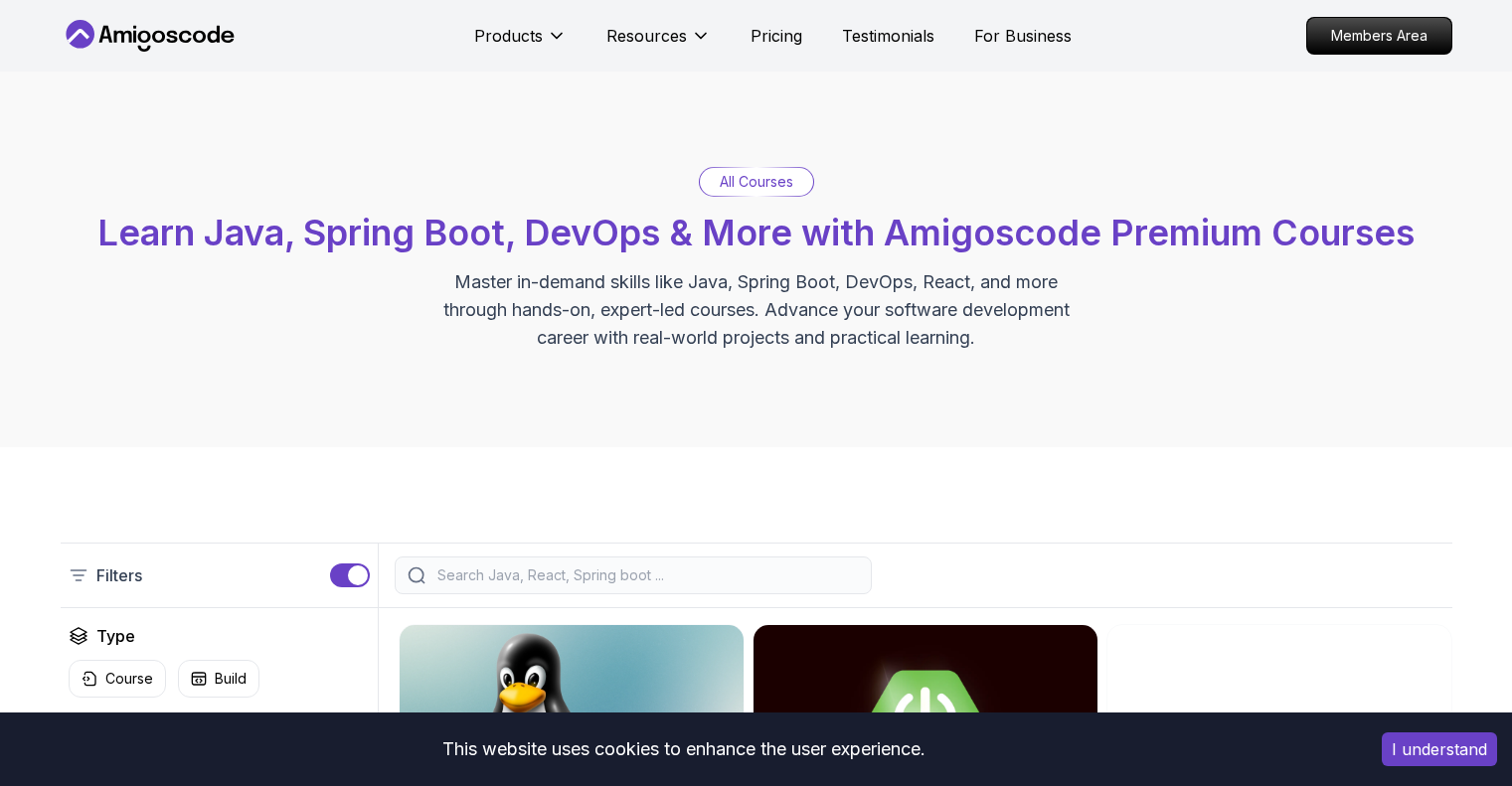 scroll, scrollTop: 0, scrollLeft: 0, axis: both 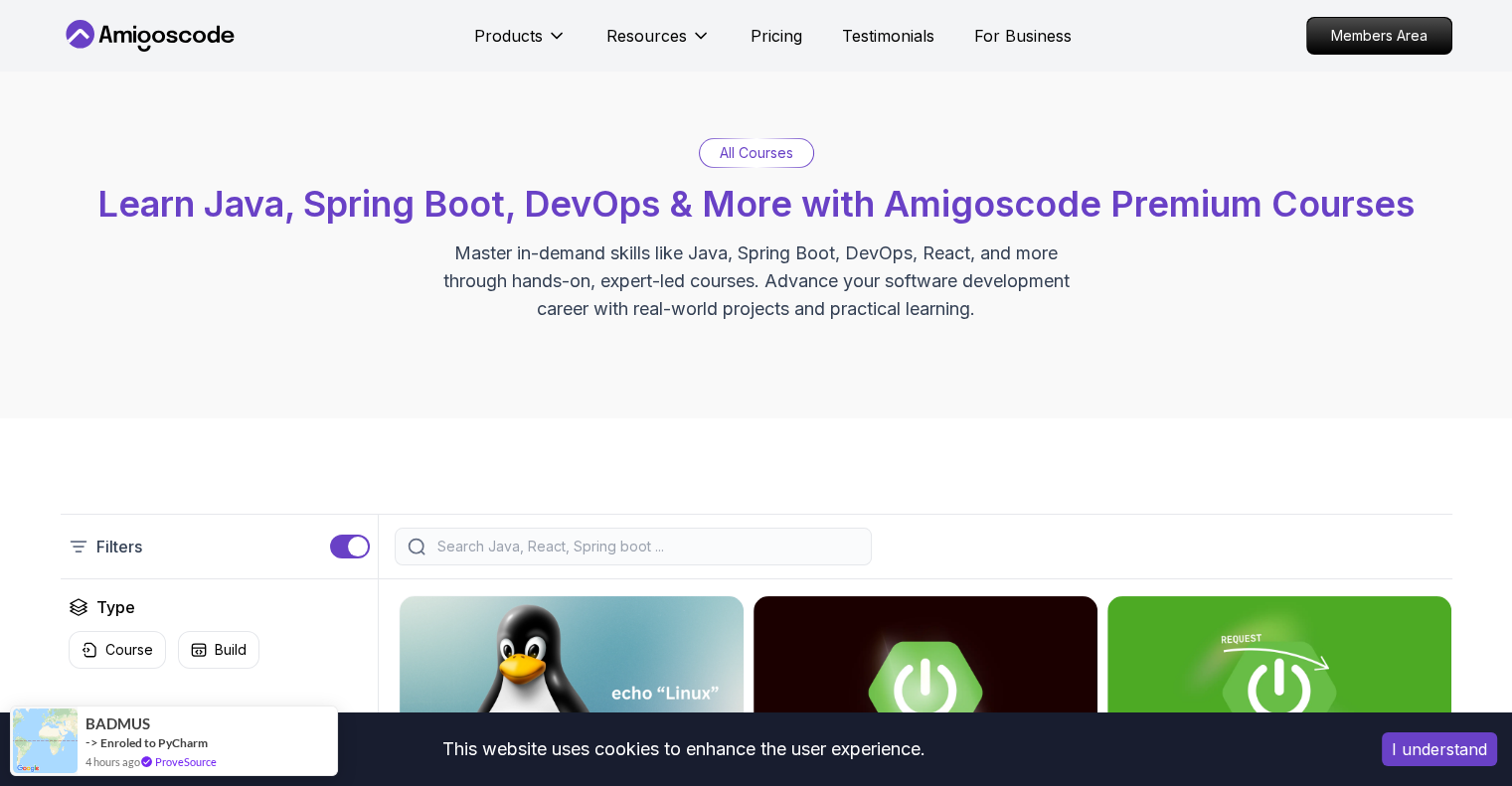 click on "All Courses" at bounding box center [756, 153] 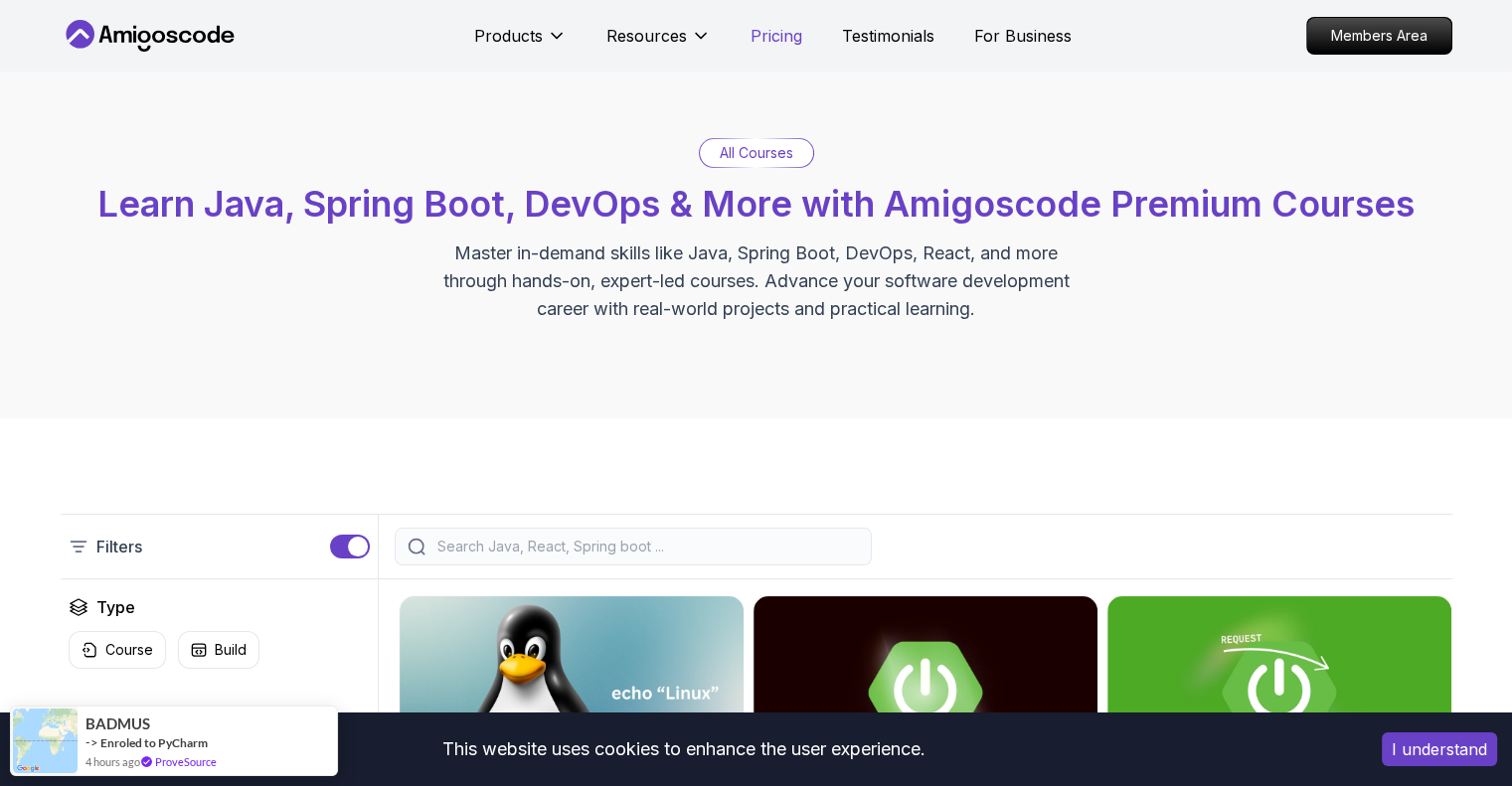 click on "Pricing" at bounding box center (776, 36) 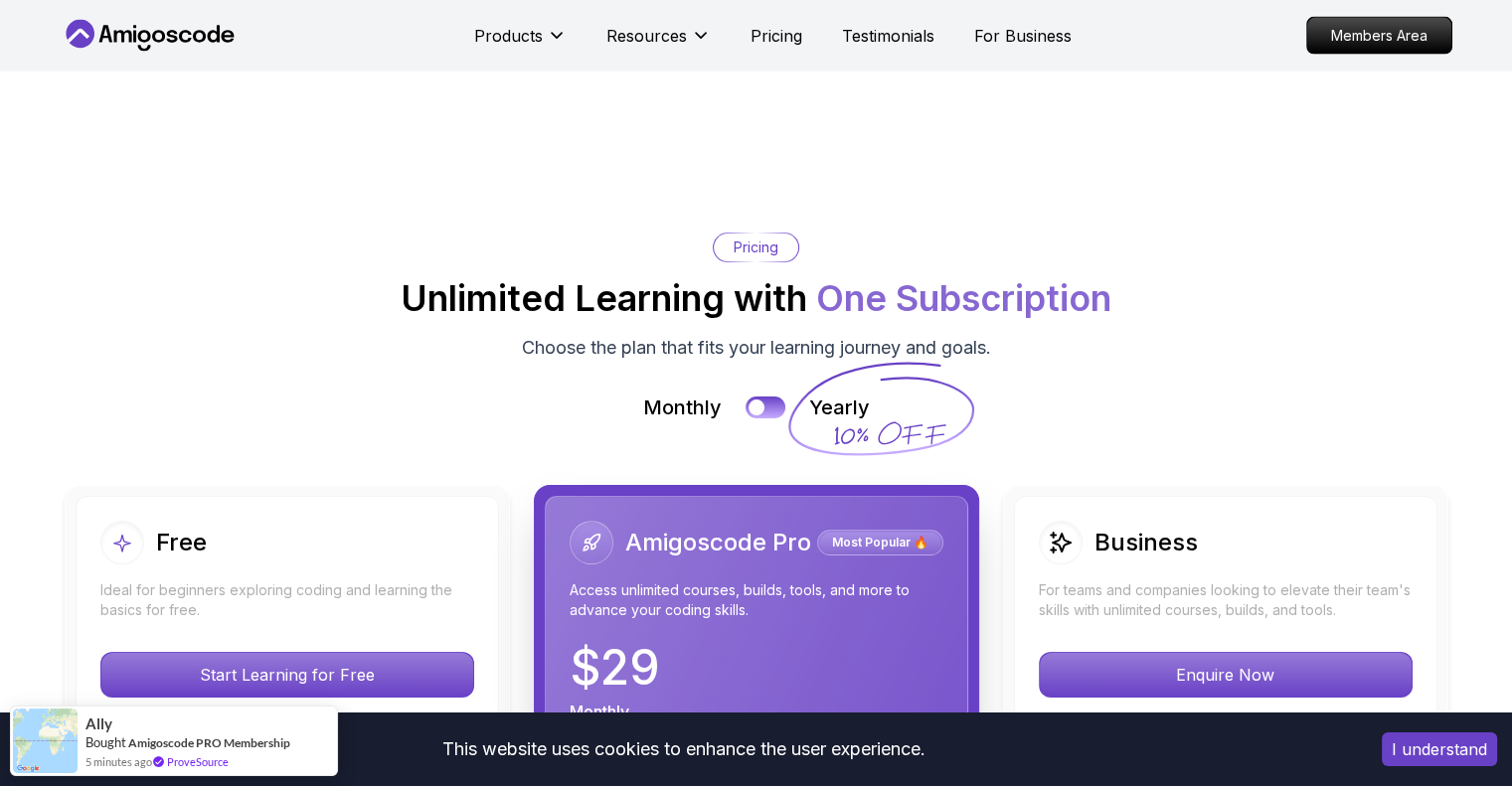 scroll, scrollTop: 4208, scrollLeft: 0, axis: vertical 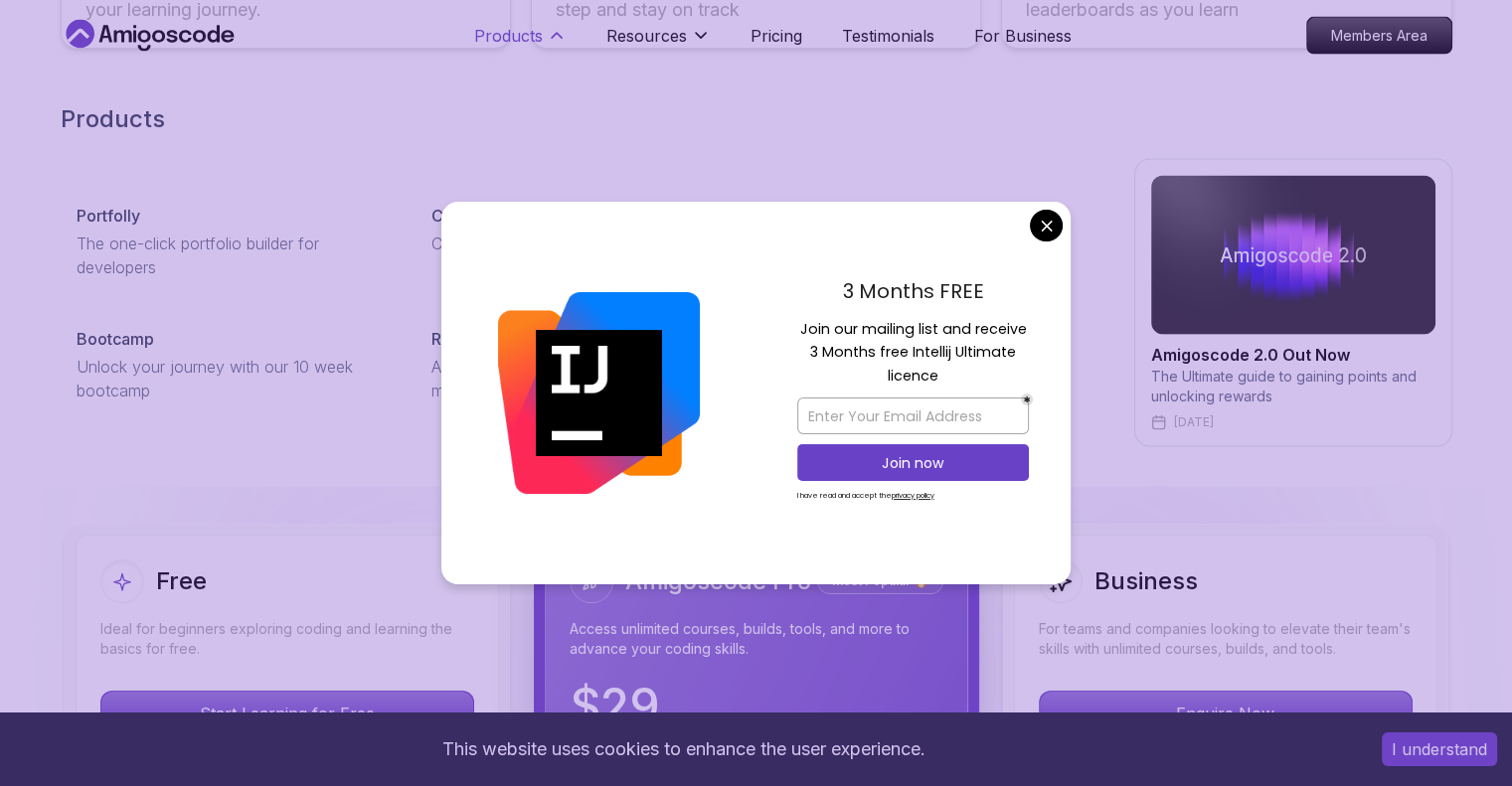 click on "Products" at bounding box center (508, 36) 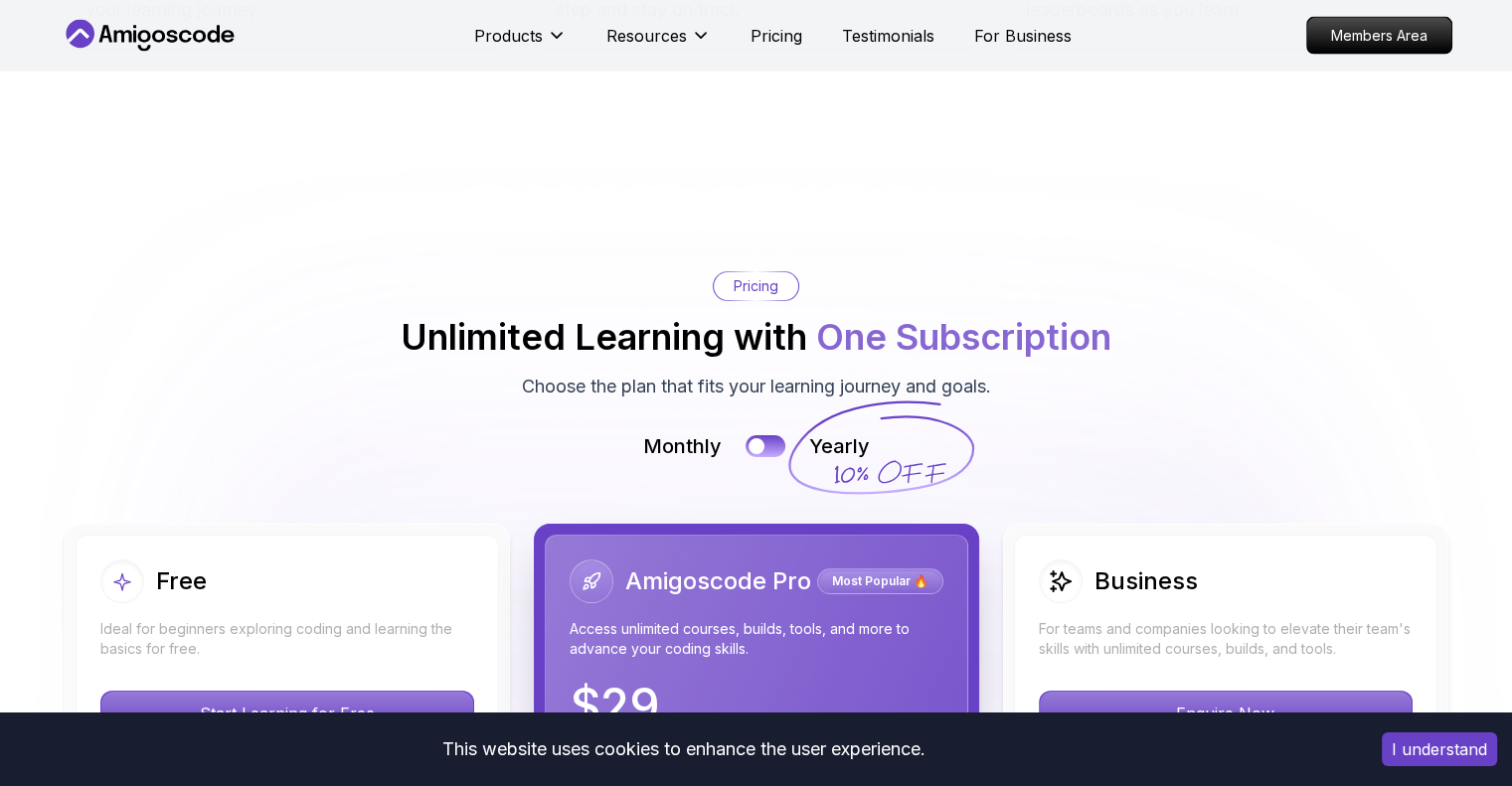 click on "This website uses cookies to enhance the user experience. I understand Products Resources Pricing Testimonials For Business Members Area Products Resources Pricing Testimonials For Business Members Area Jogh Long Spring Developer Advocate "Amigoscode Does a pretty good job, and consistently too, covering Spring and for that, I'm very Appreciative" The One-Stop Platform for   Developers Get unlimited access to coding   courses ,   Quizzes ,   Builds  and   Tools . Start your journey or level up your career with Amigoscode [DATE]! Start for Free [URL][DOMAIN_NAME] OUR AMIGO STUDENTS WORK IN TOP COMPANIES Courses Builds Discover Amigoscode's Latest   Premium Courses! Get unlimited access to coding   courses ,   Quizzes ,   Builds  and   Tools . Start your journey or level up your career with Amigoscode [DATE]! Browse all  courses Advanced Spring Boot Pro Dive deep into Spring Boot with our advanced course, designed to take your skills from intermediate to expert level. NEW Spring Boot for Beginners" at bounding box center (756, 1610) 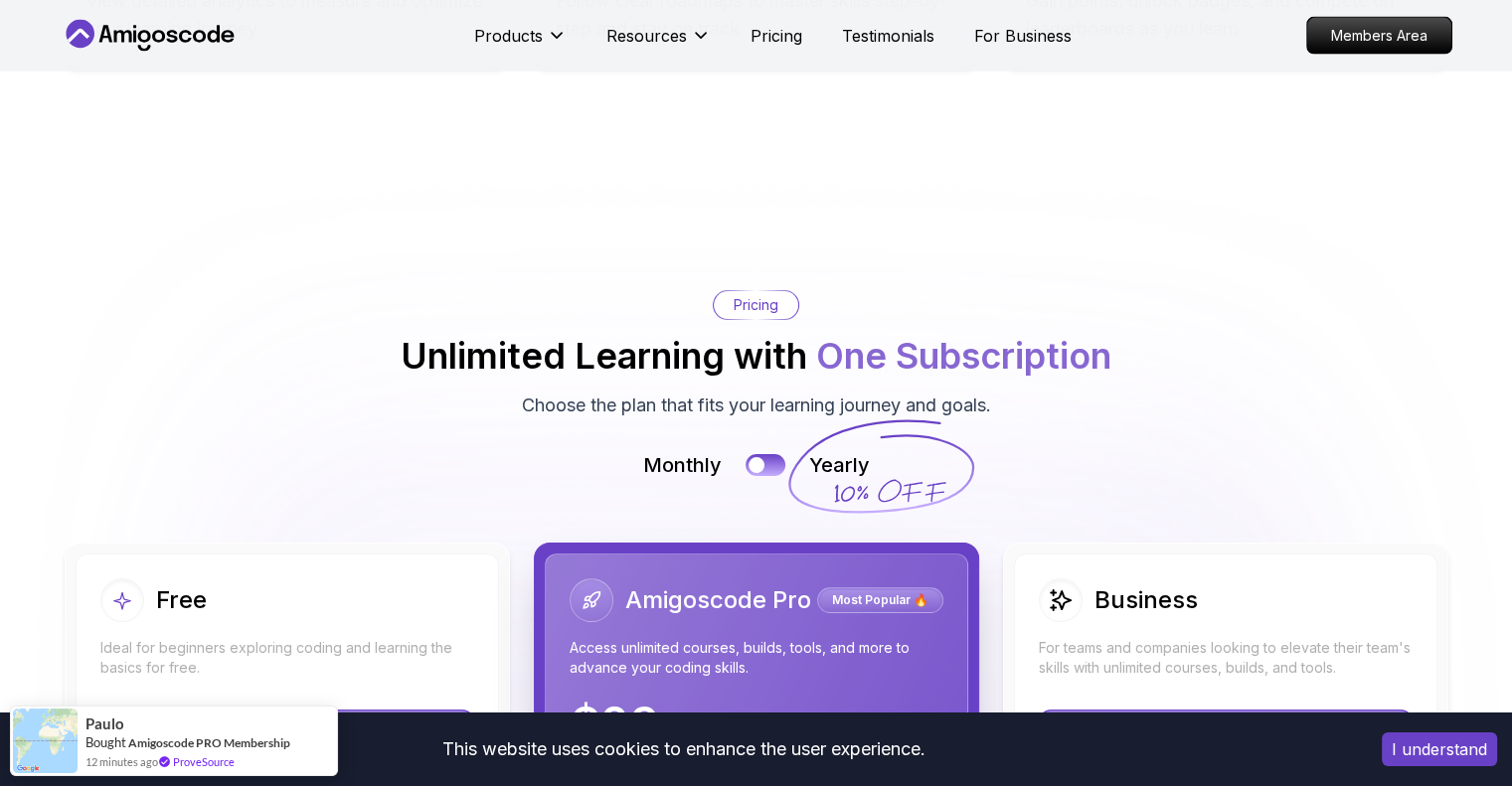 scroll, scrollTop: 4181, scrollLeft: 0, axis: vertical 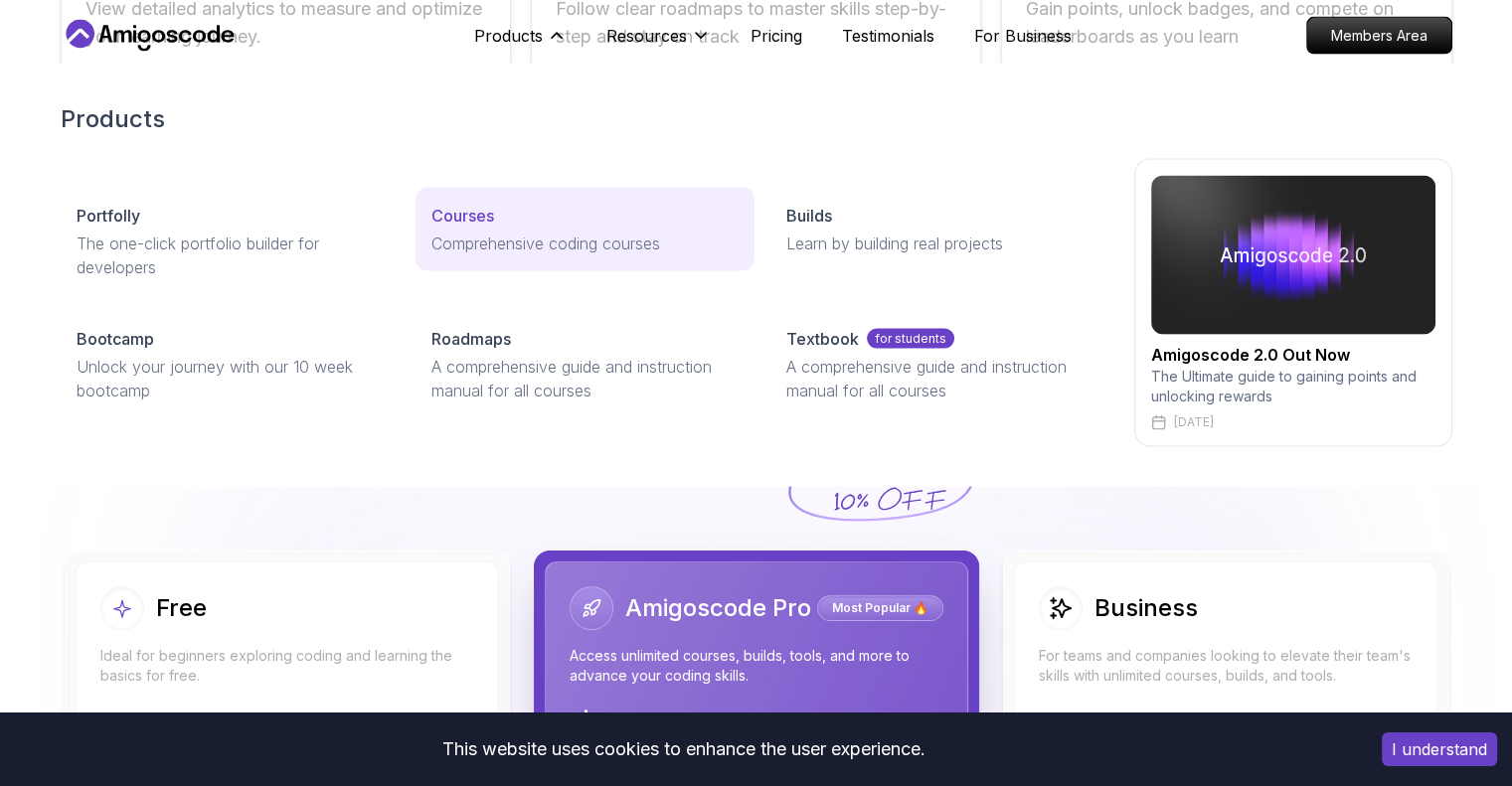 click on "Courses" at bounding box center (585, 216) 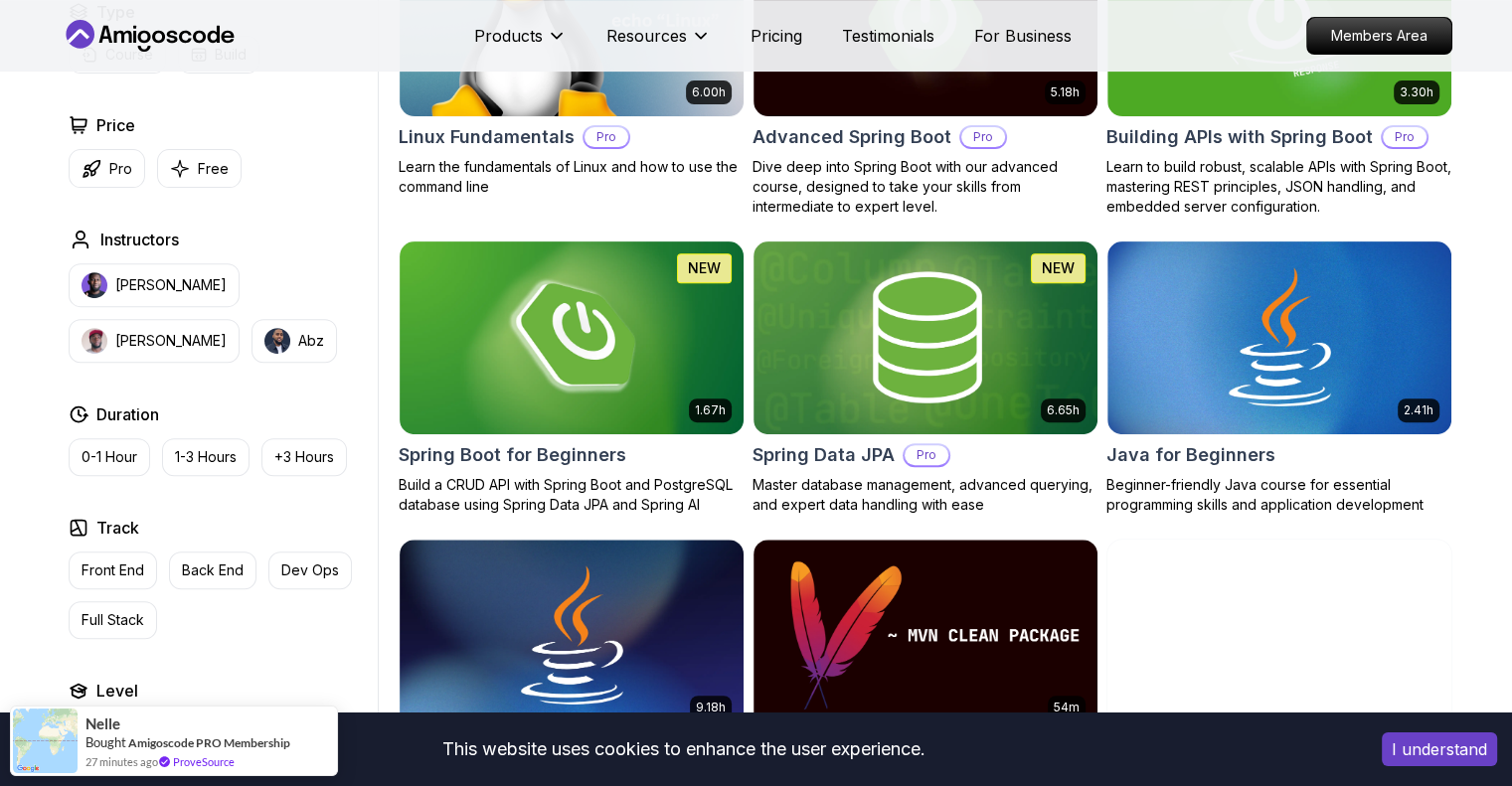 scroll, scrollTop: 703, scrollLeft: 0, axis: vertical 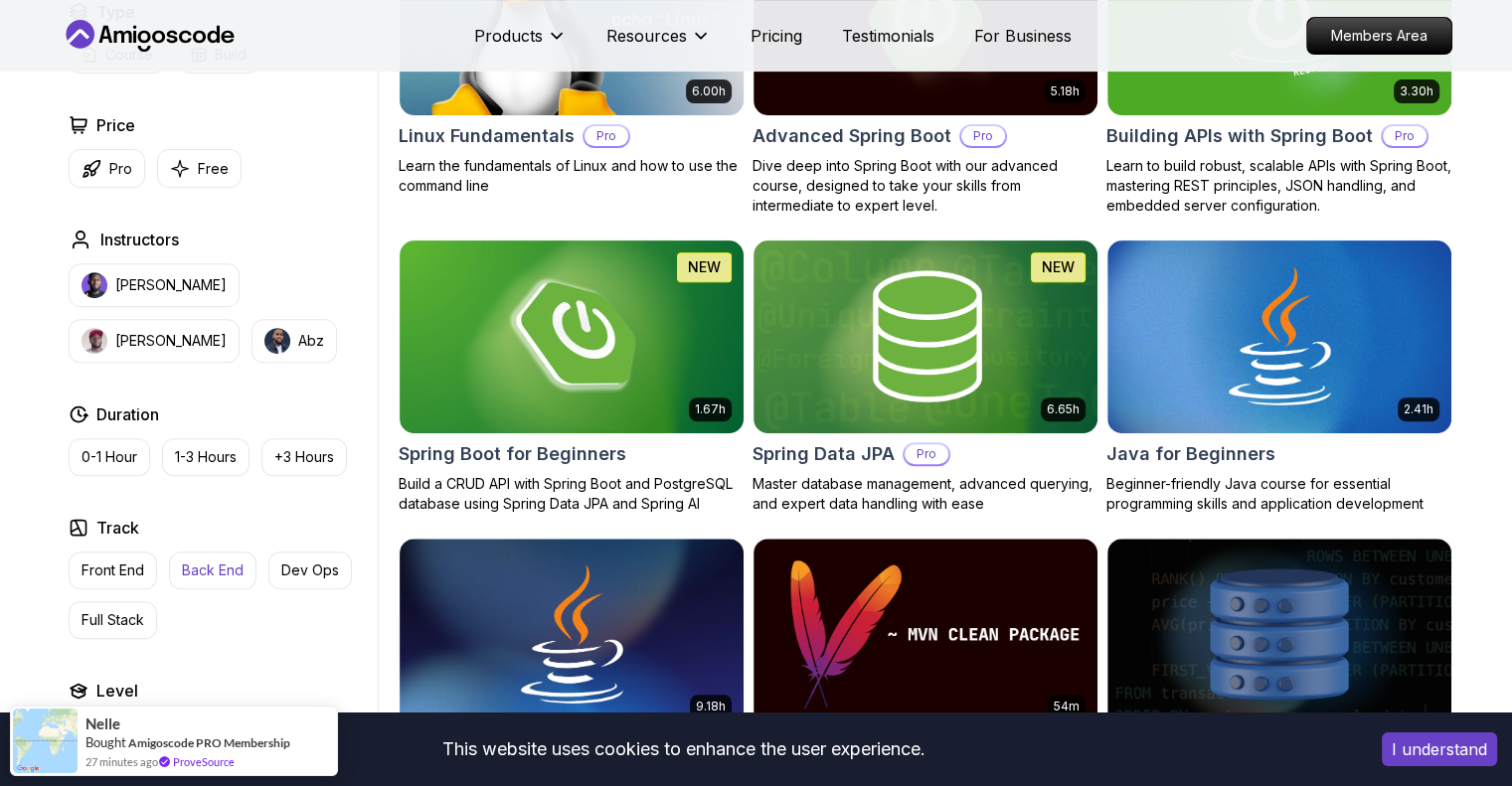 click on "Back End" at bounding box center [213, 570] 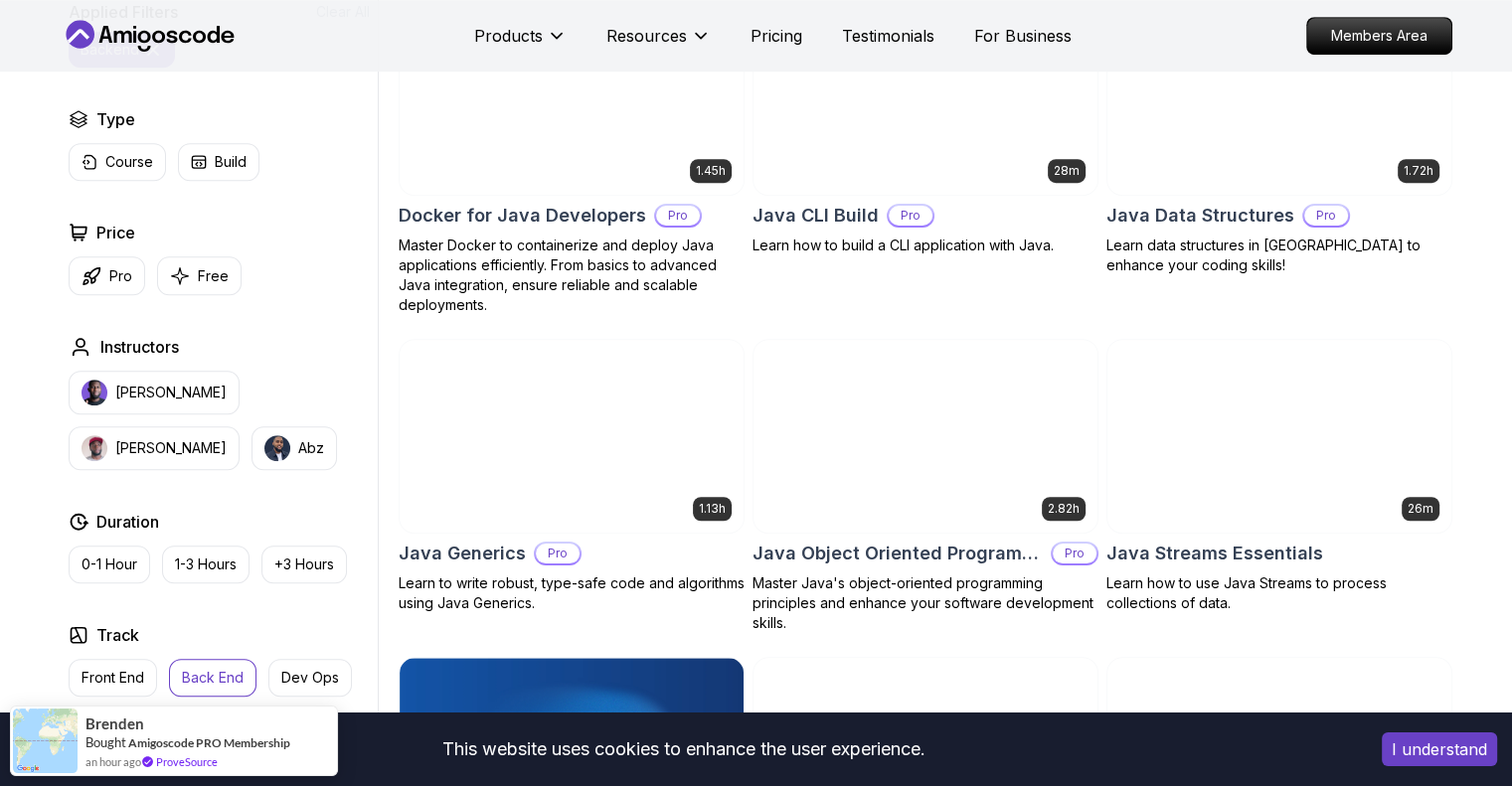 scroll, scrollTop: 1241, scrollLeft: 0, axis: vertical 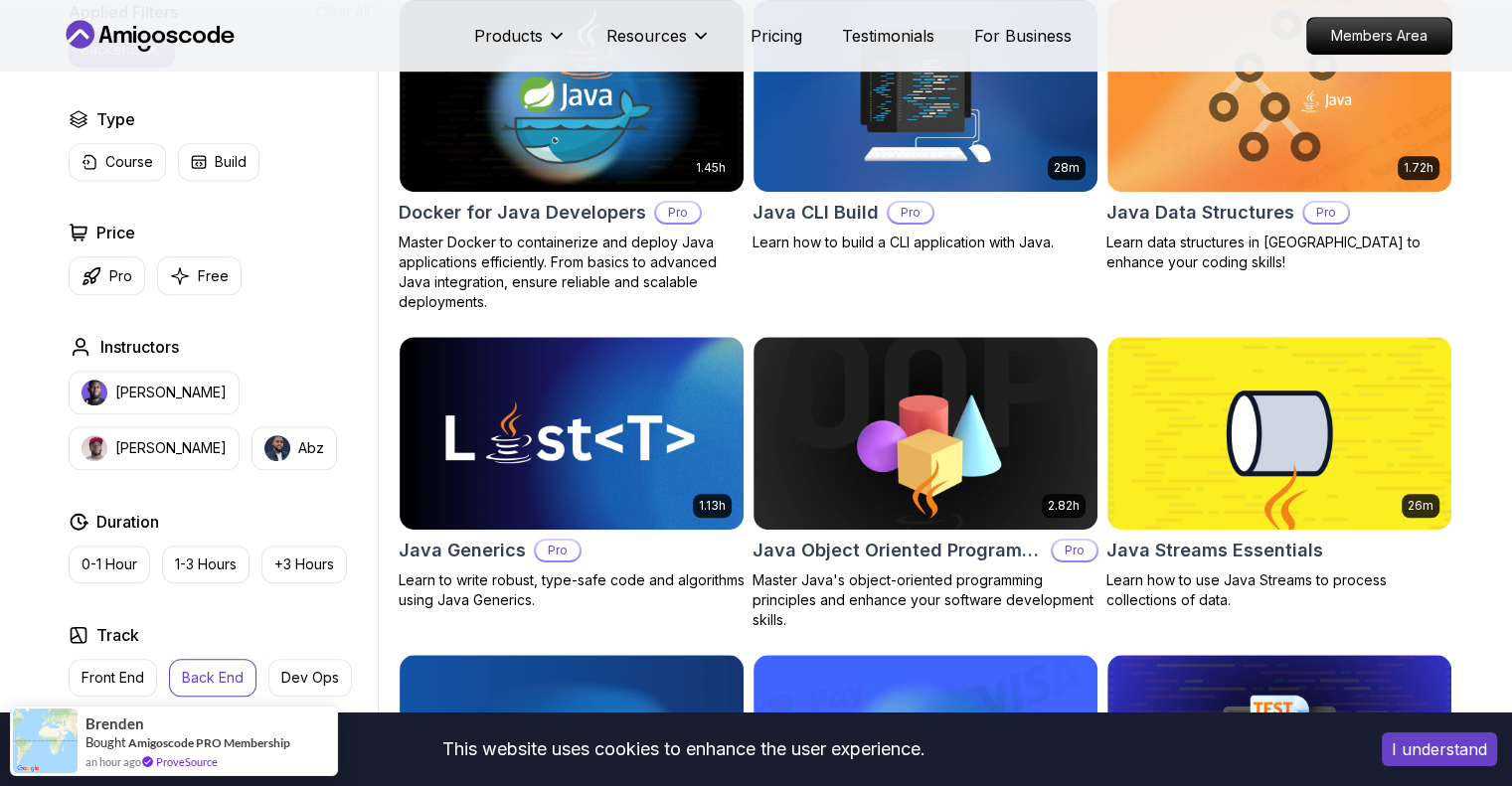 click on "Applied Filters Clear All backend Type Course Build Price Pro Free Instructors [PERSON_NAME] [PERSON_NAME] Duration 0-1 Hour 1-3 Hours +3 Hours Track Front End Back End Dev Ops Full Stack Level Junior Mid-level Senior" at bounding box center [219, 429] 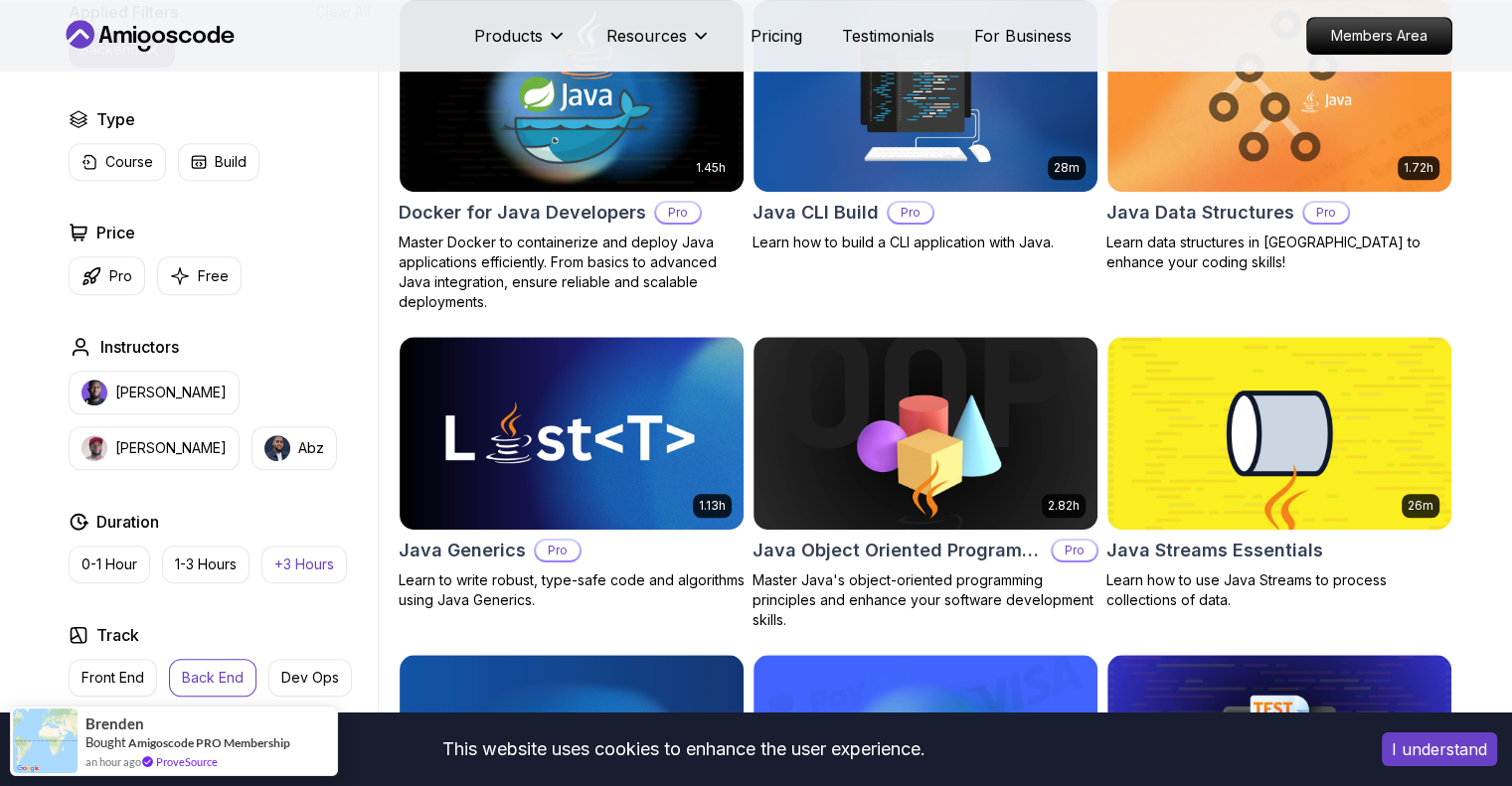 click on "+3 Hours" at bounding box center [304, 564] 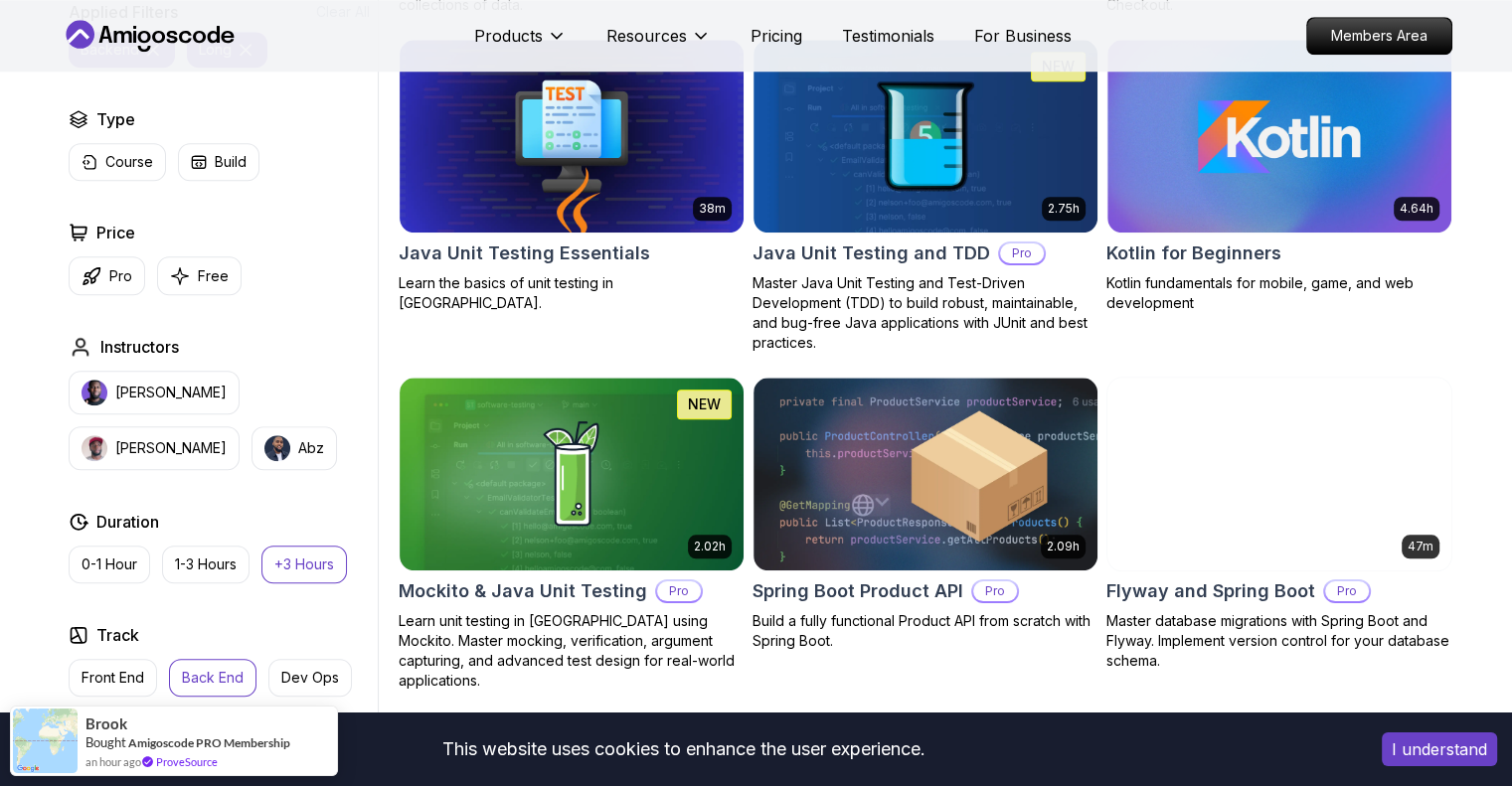 scroll, scrollTop: 1858, scrollLeft: 0, axis: vertical 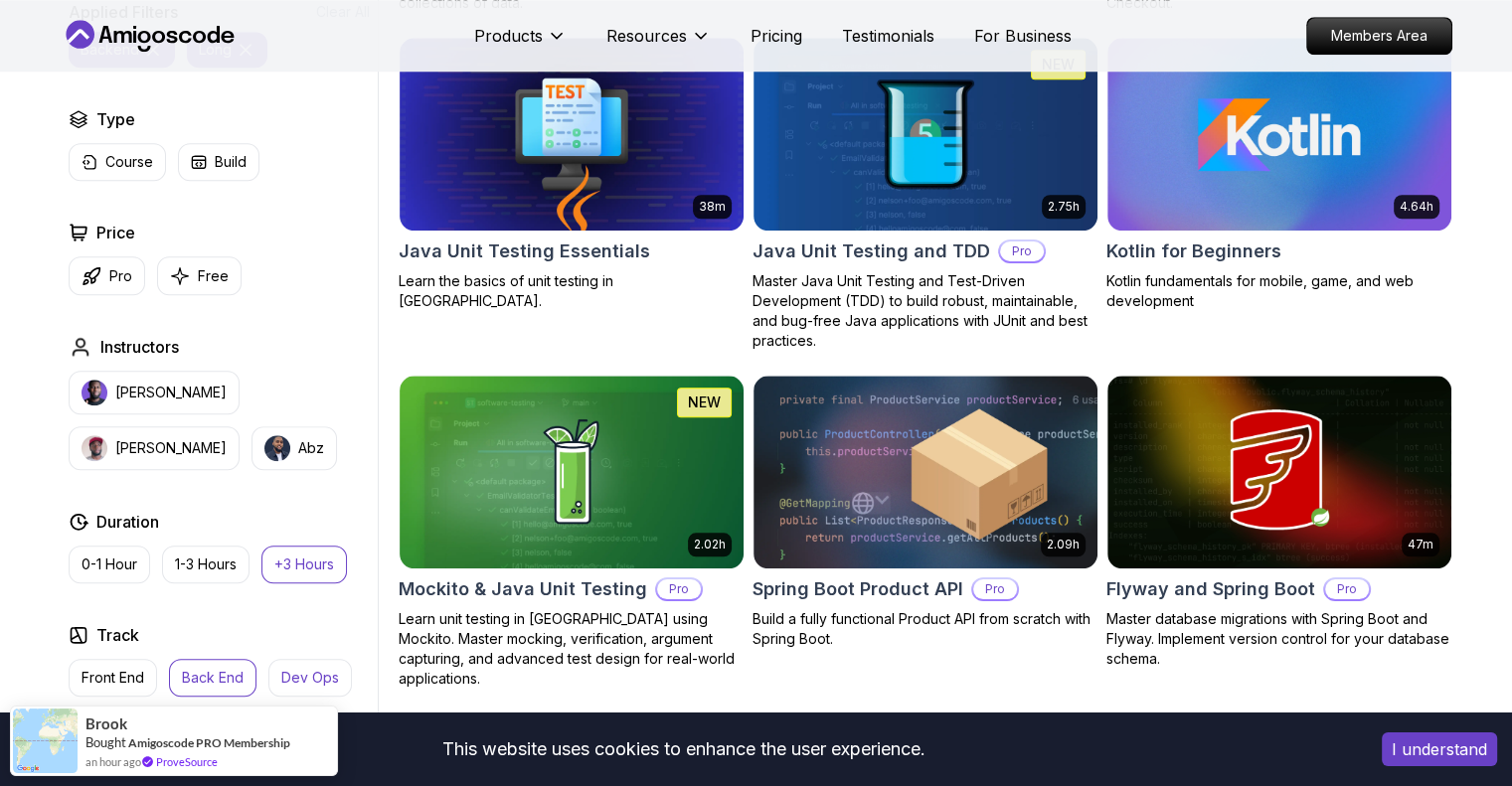 click on "Dev Ops" at bounding box center [310, 678] 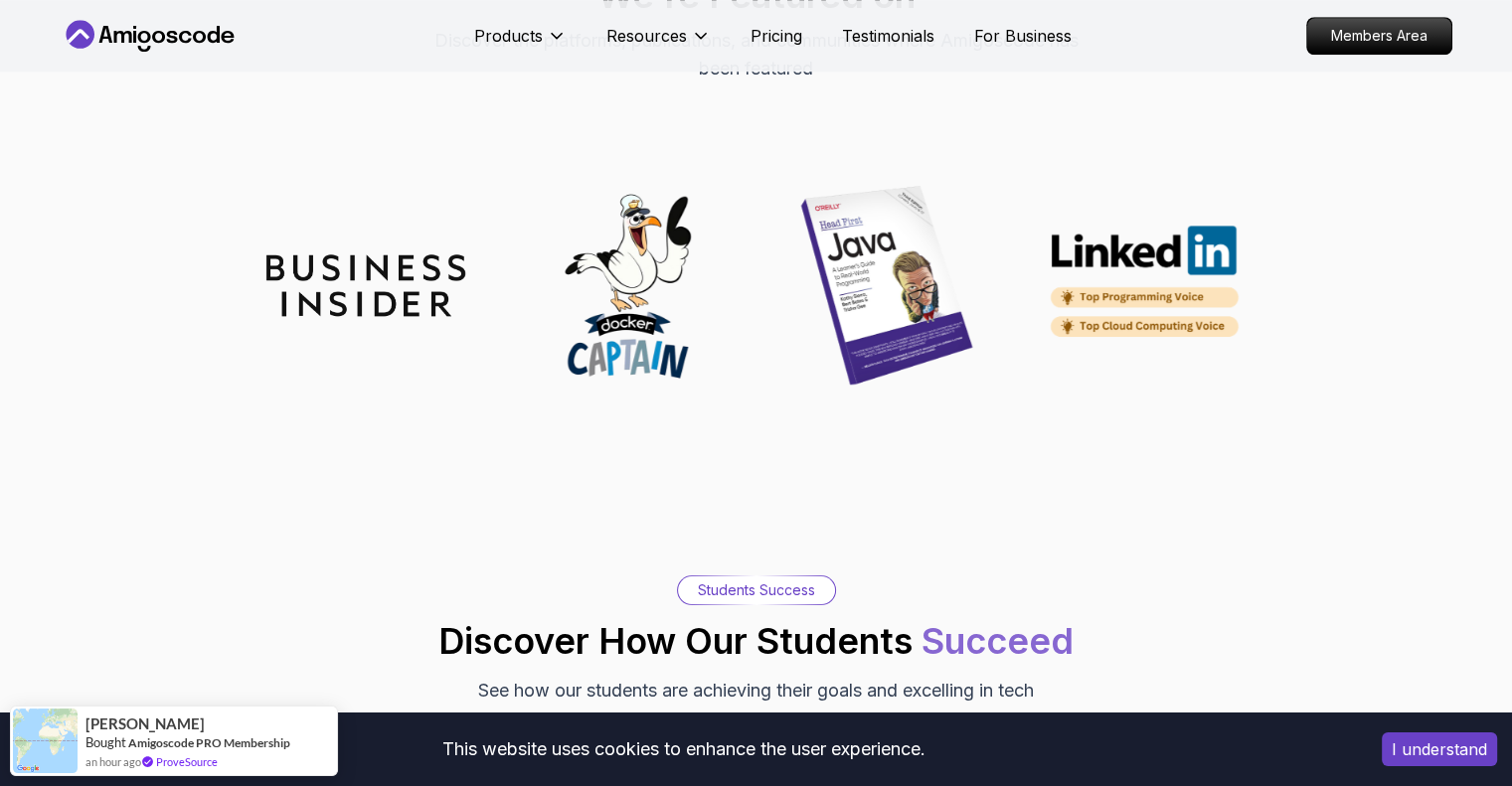 scroll, scrollTop: 1861, scrollLeft: 0, axis: vertical 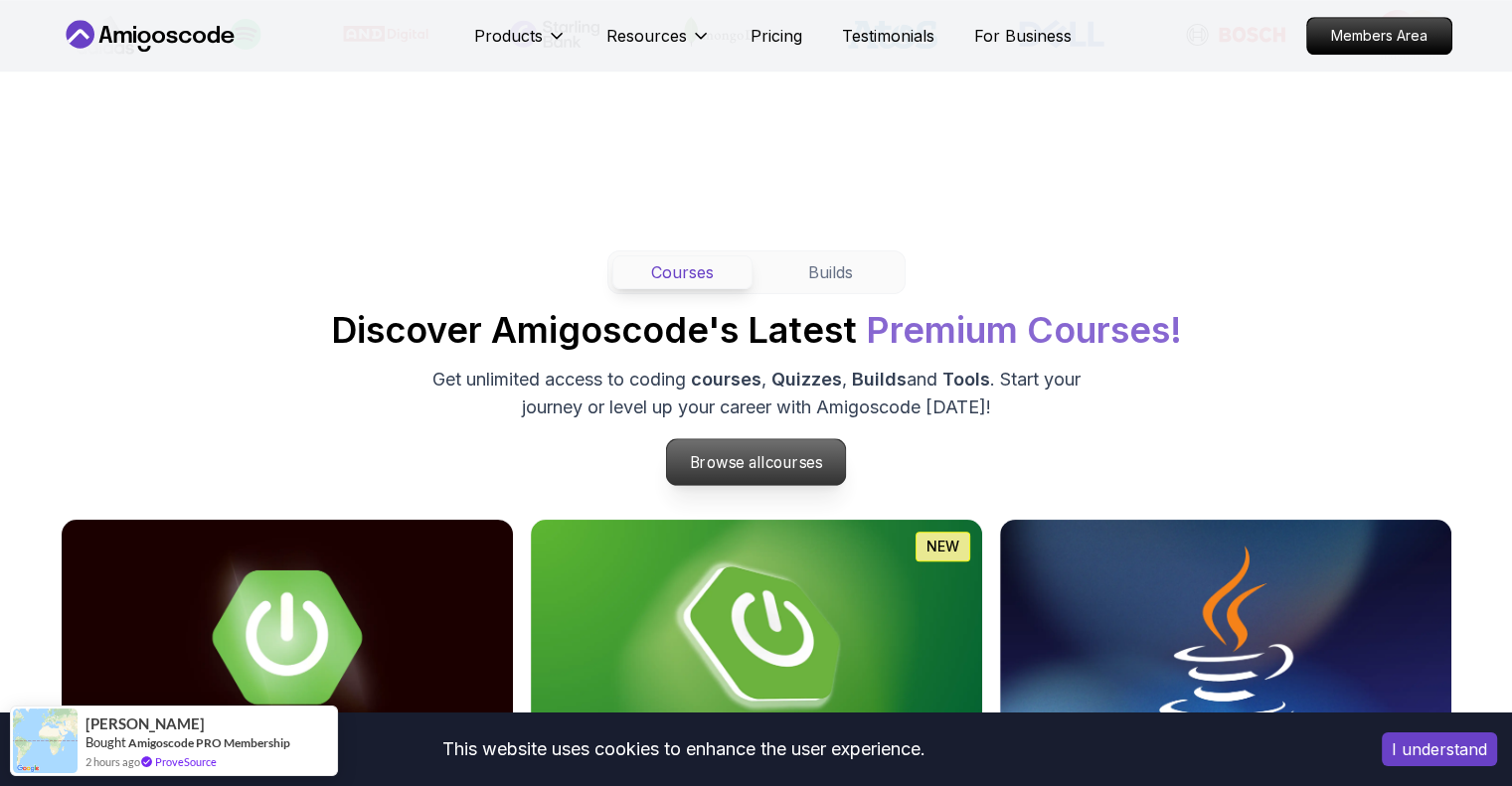 click on "Browse all  courses" at bounding box center [756, 462] 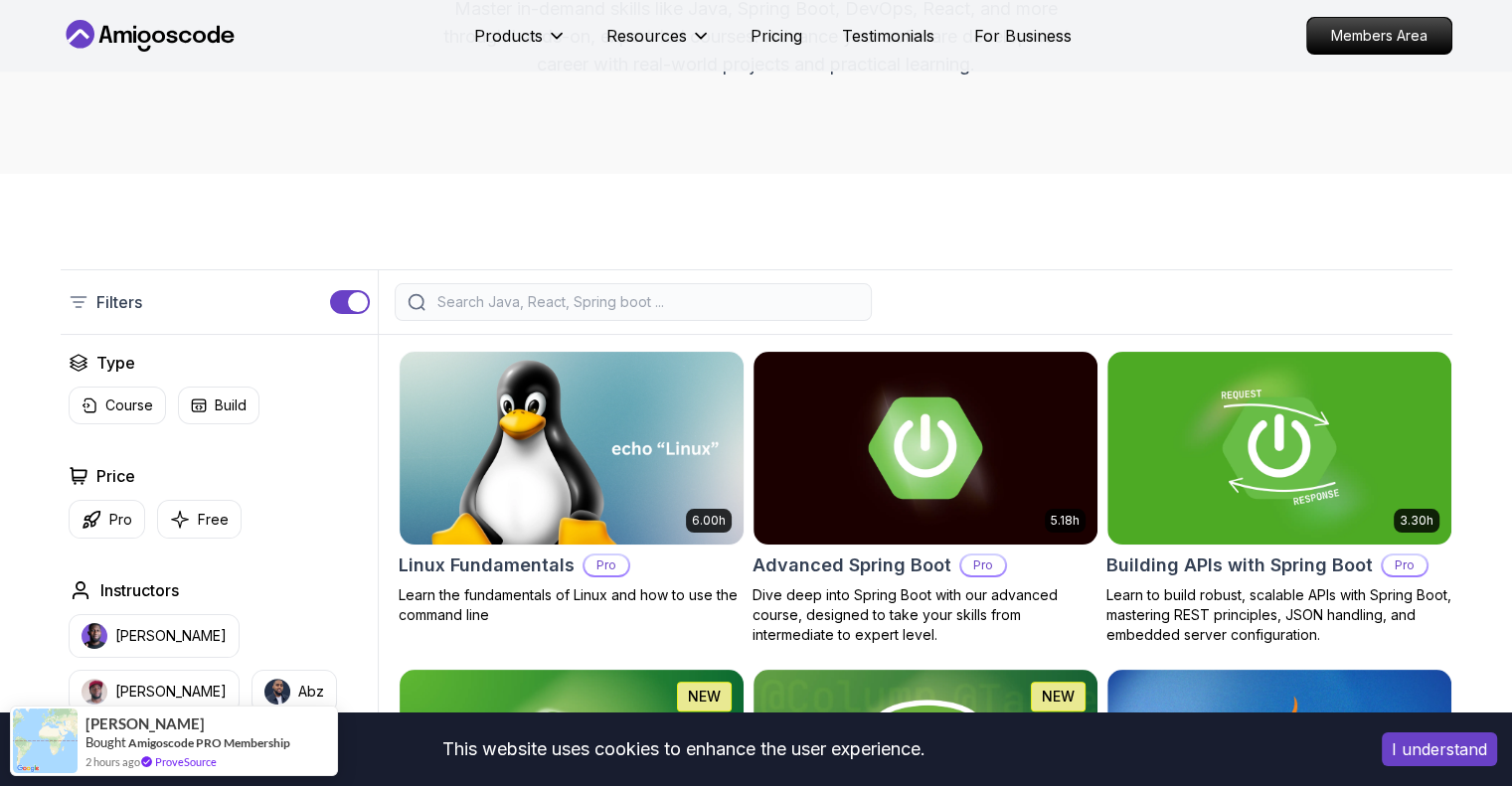 scroll, scrollTop: 301, scrollLeft: 0, axis: vertical 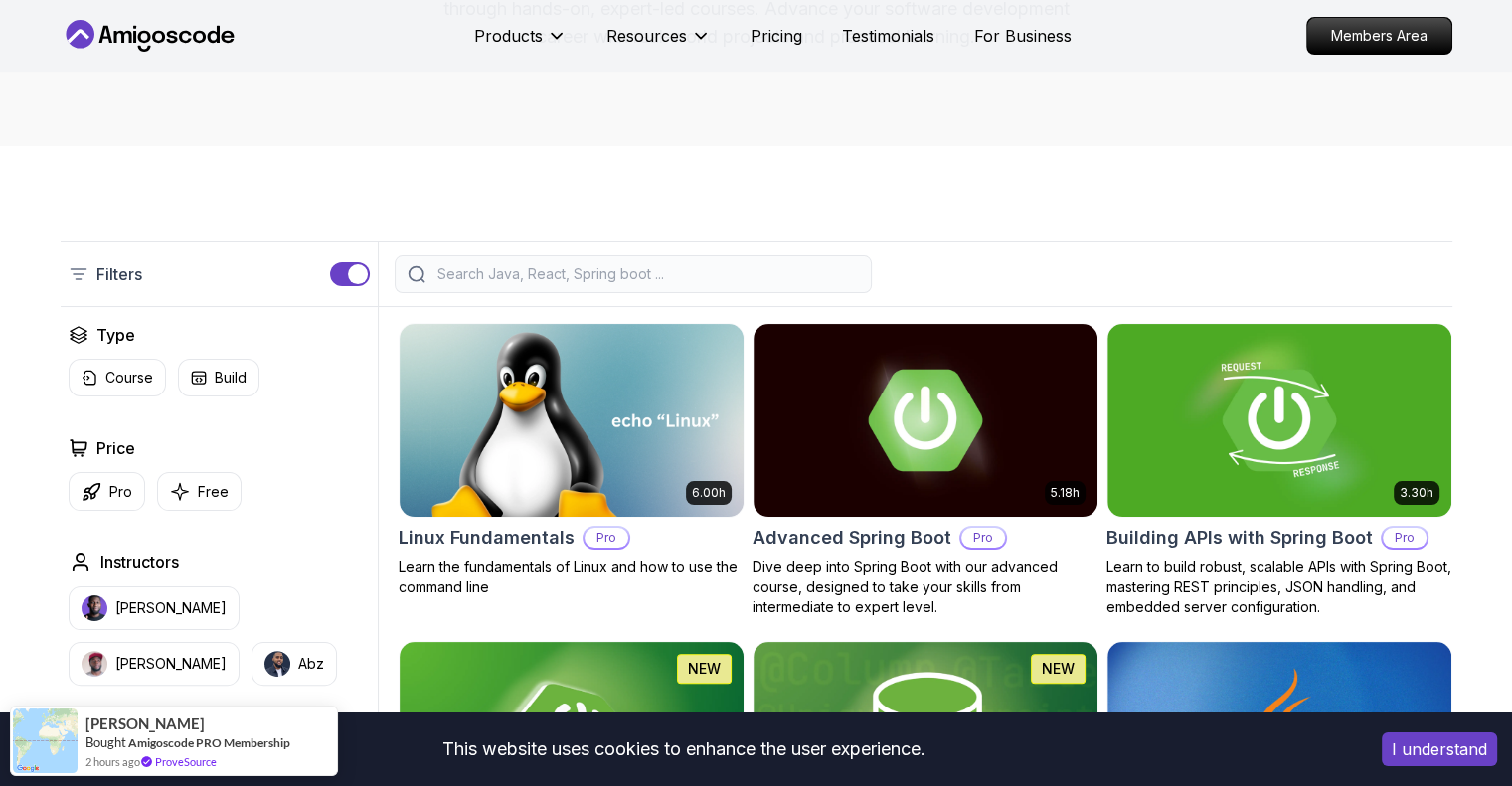 click at bounding box center (633, 274) 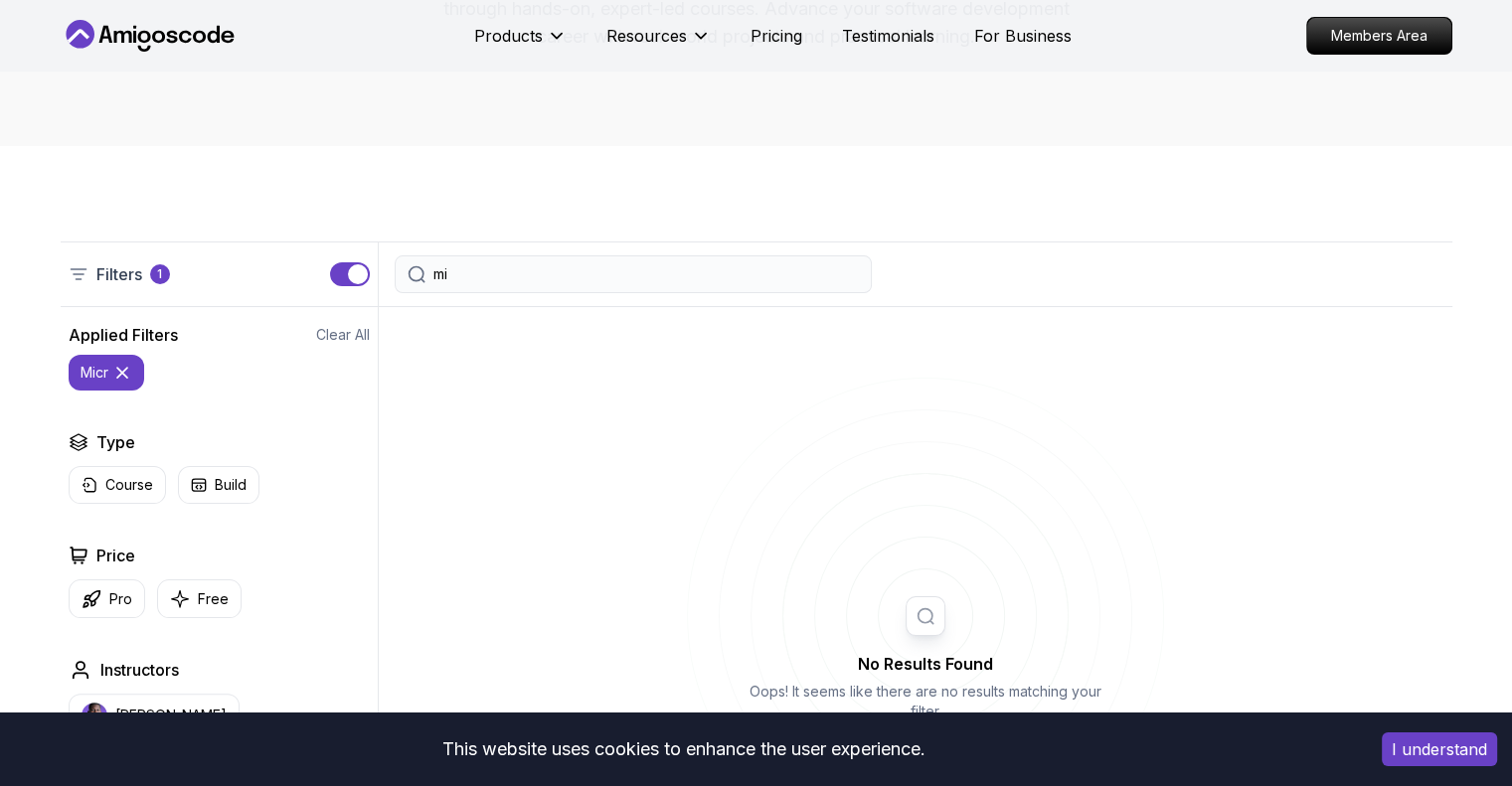 type on "m" 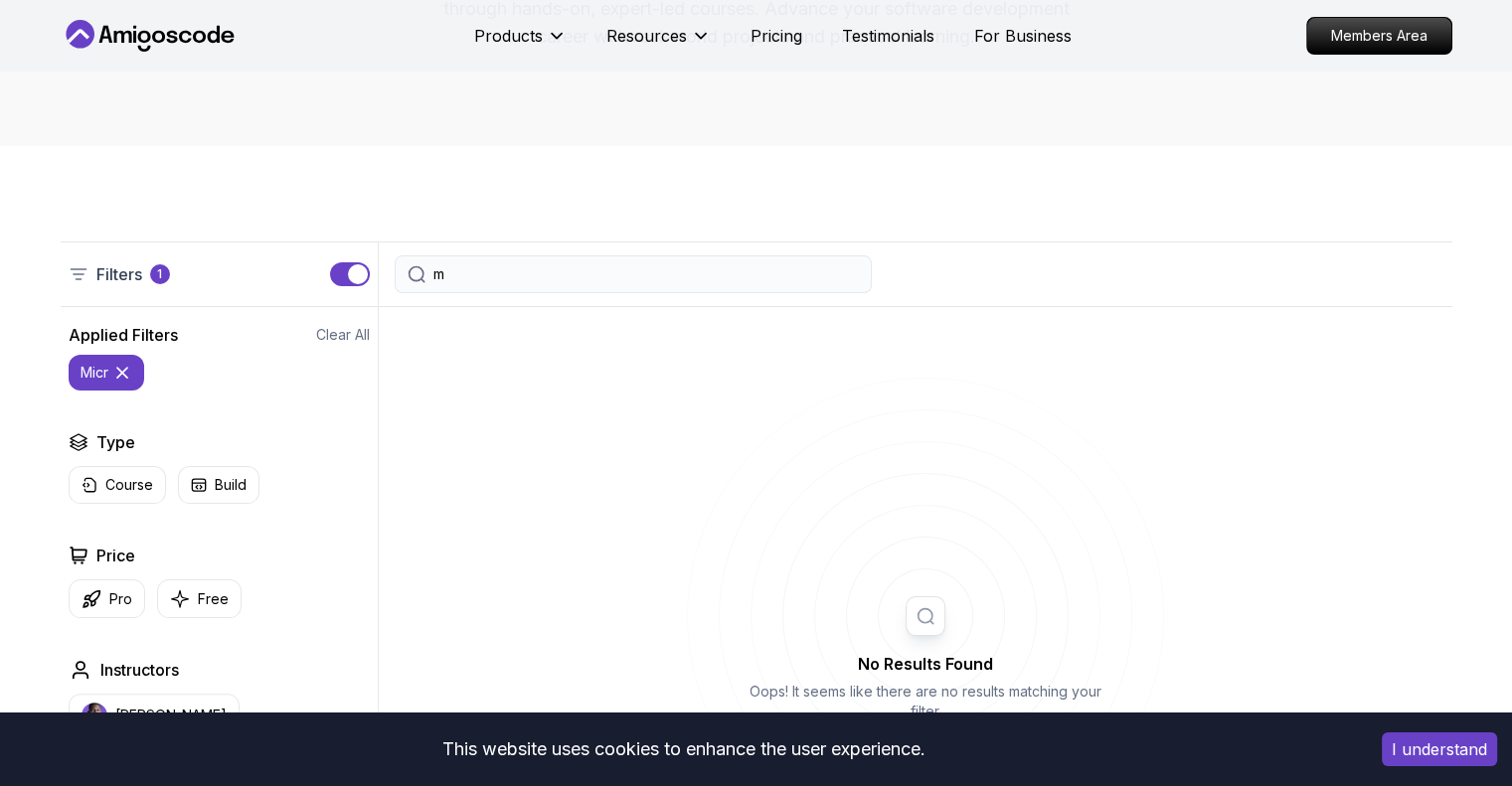 type 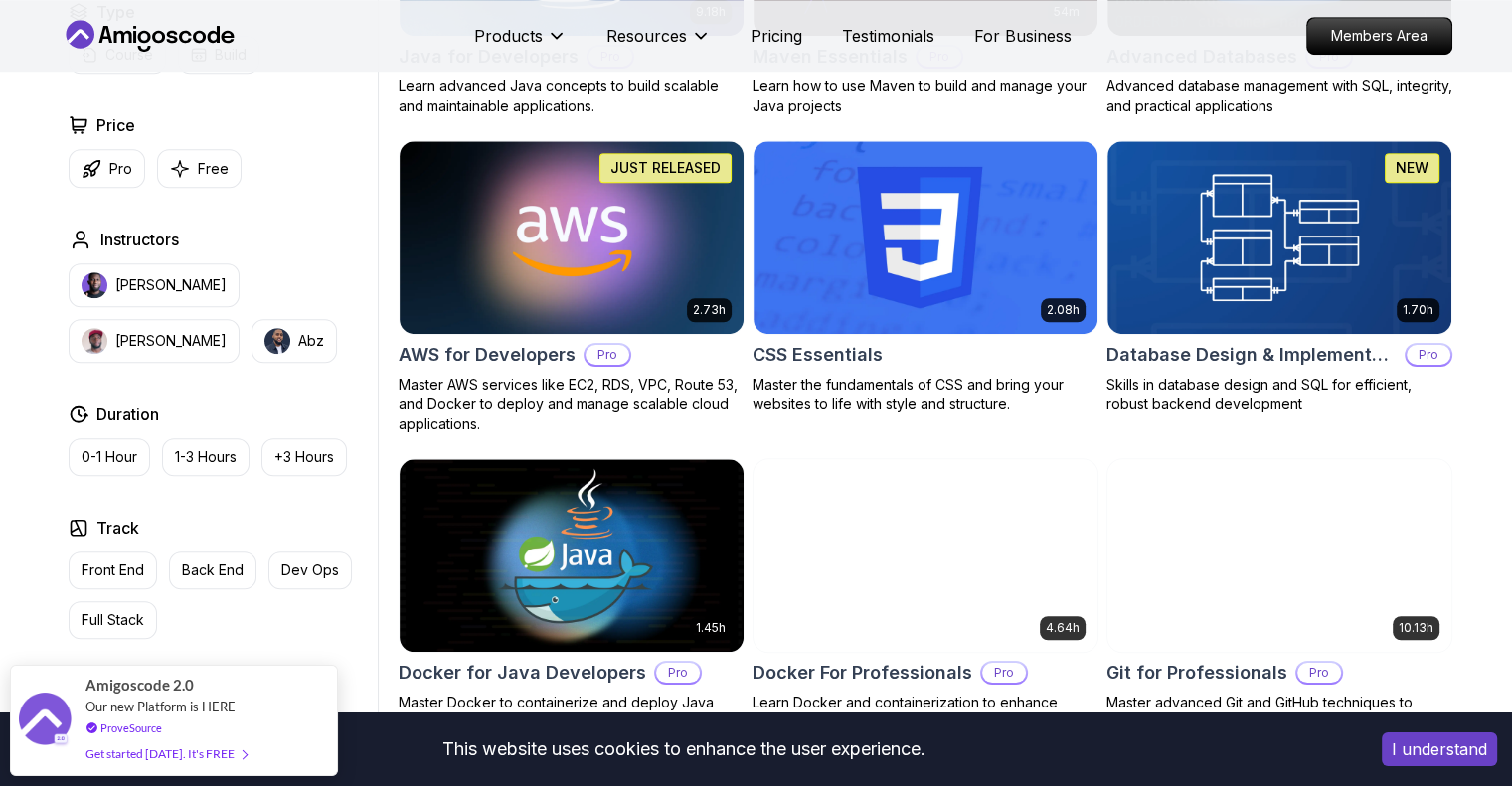 scroll, scrollTop: 1398, scrollLeft: 0, axis: vertical 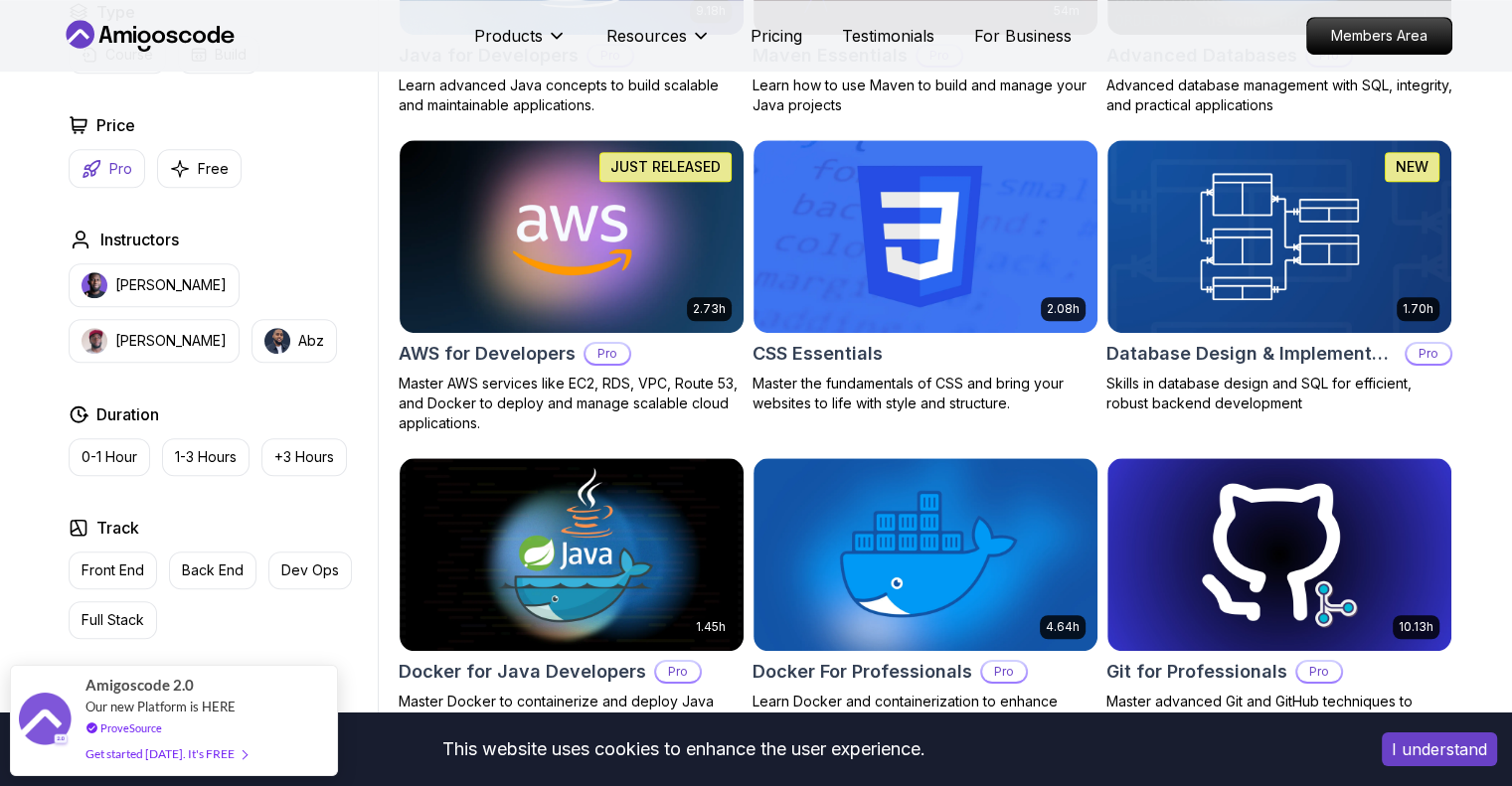 click 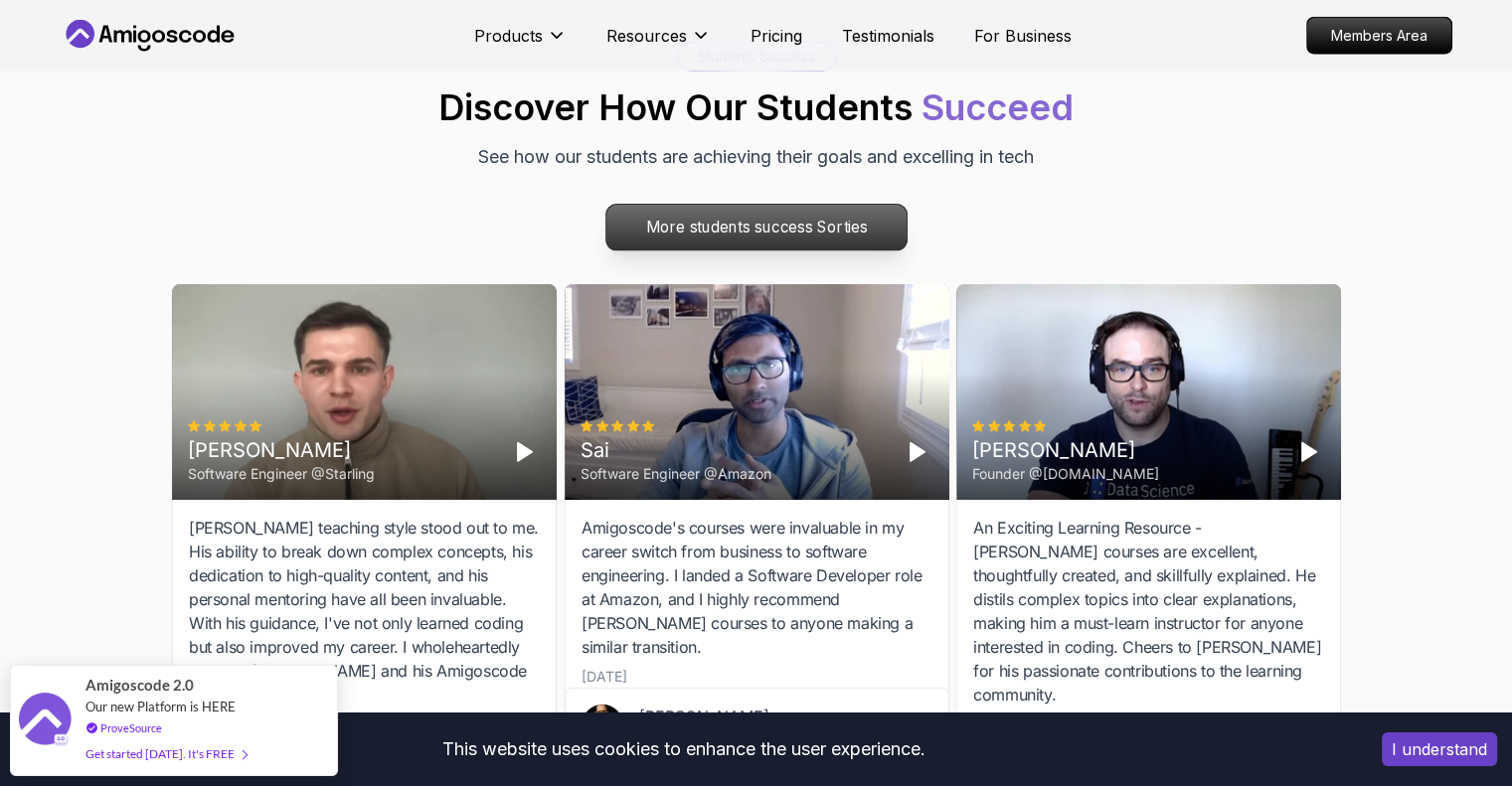 scroll, scrollTop: 5249, scrollLeft: 0, axis: vertical 